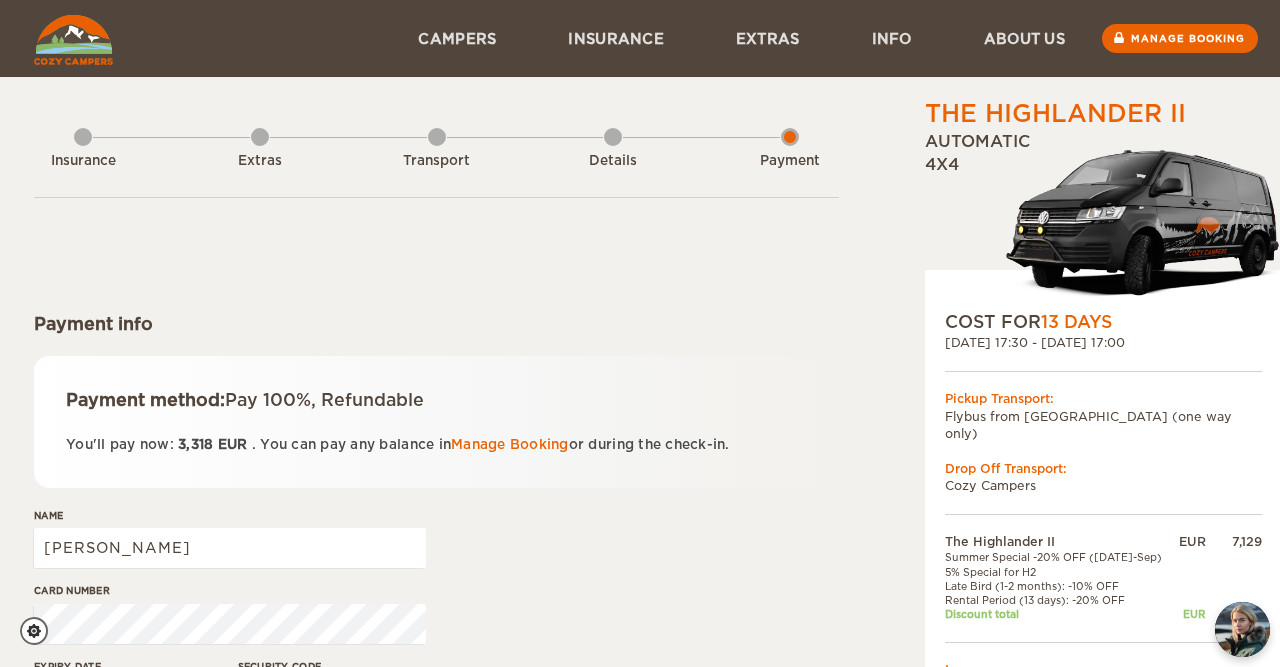 scroll, scrollTop: 104, scrollLeft: 0, axis: vertical 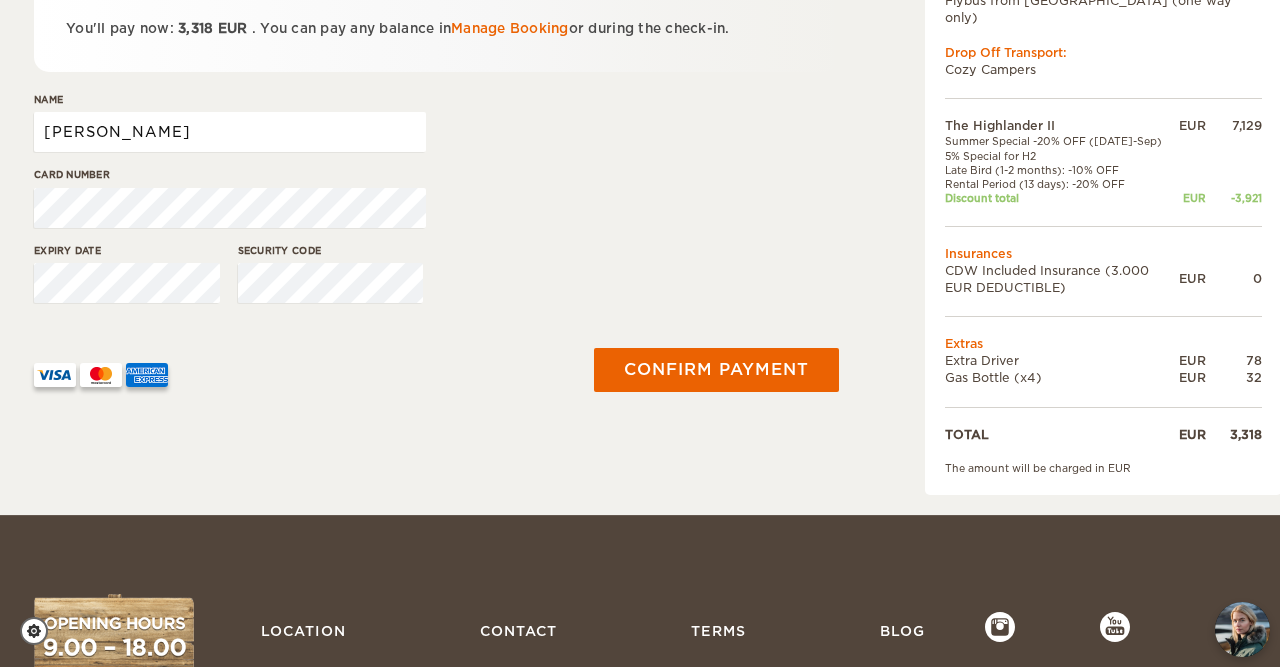 click on "[PERSON_NAME]" at bounding box center [230, 132] 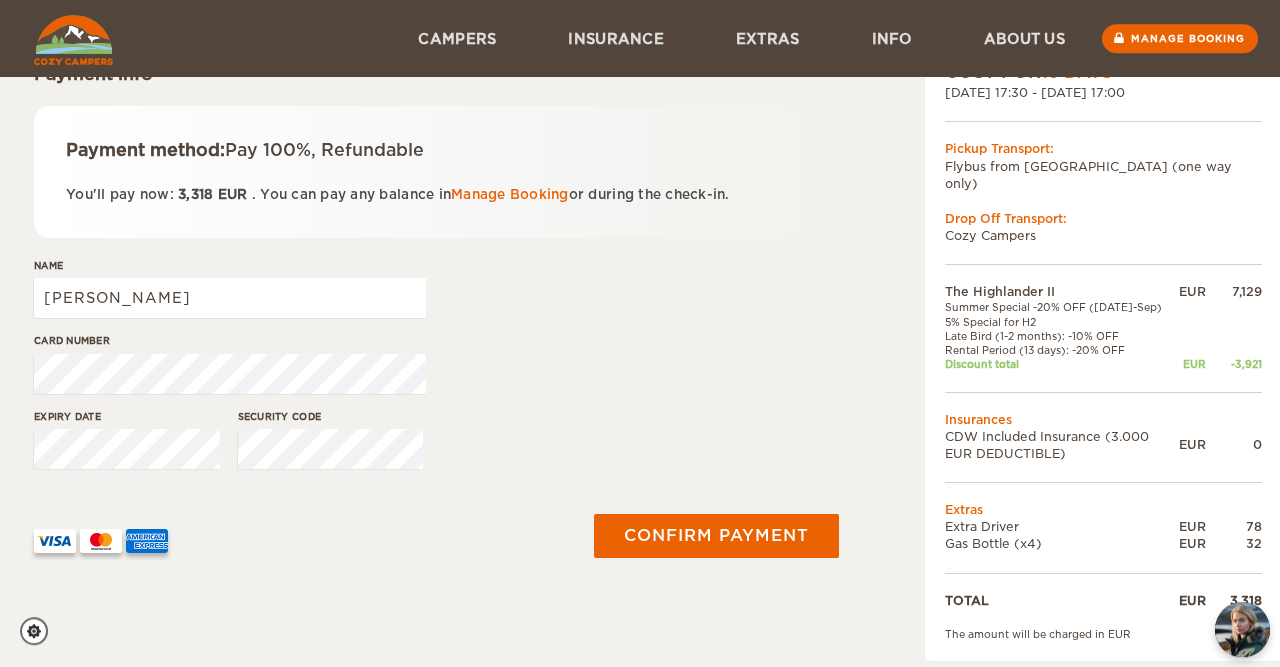 scroll, scrollTop: 208, scrollLeft: 0, axis: vertical 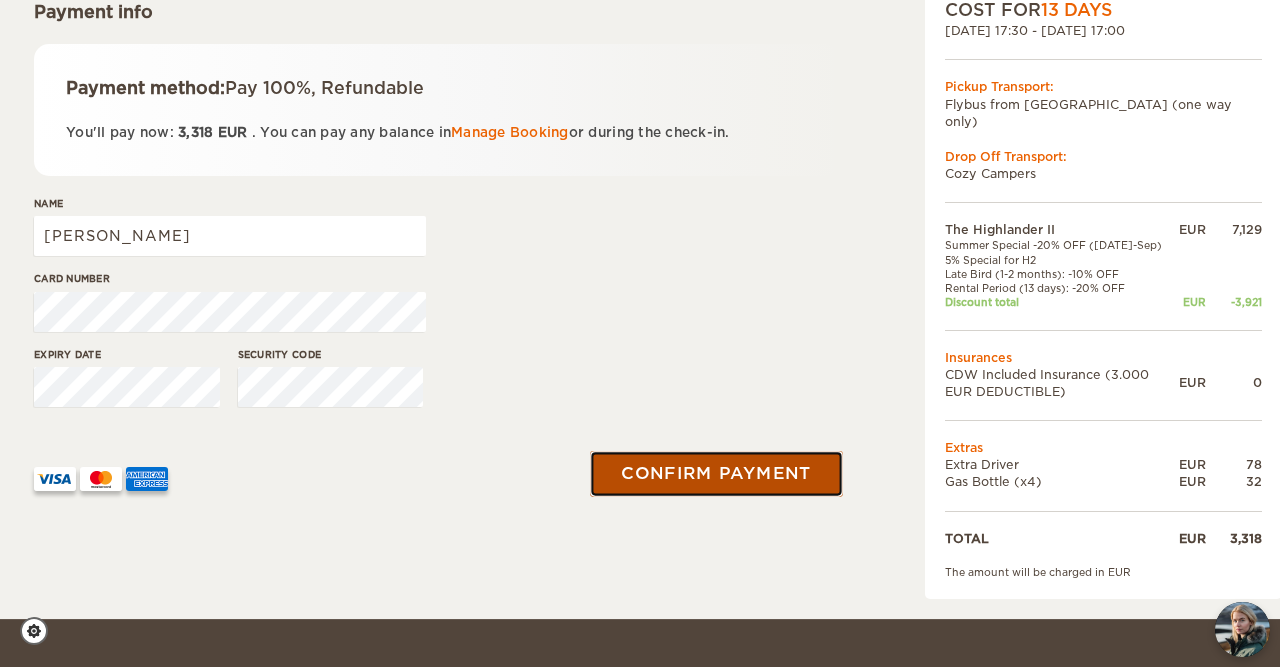 click on "Confirm payment" at bounding box center (716, 473) 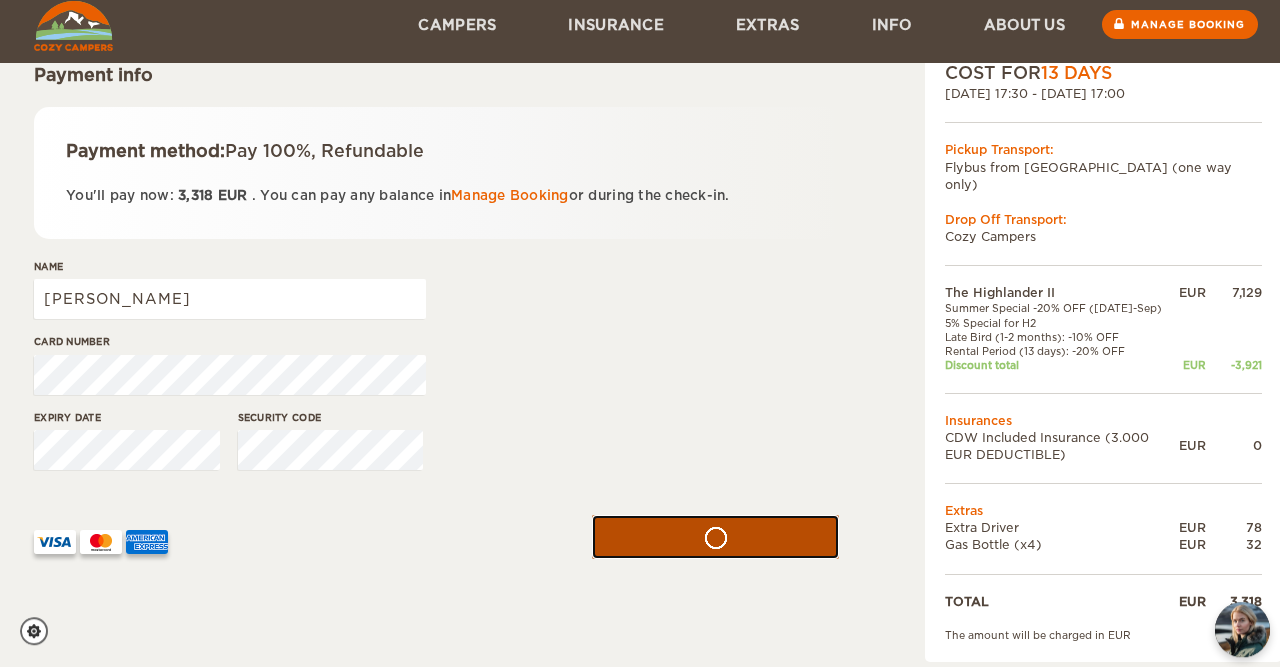 scroll, scrollTop: 208, scrollLeft: 0, axis: vertical 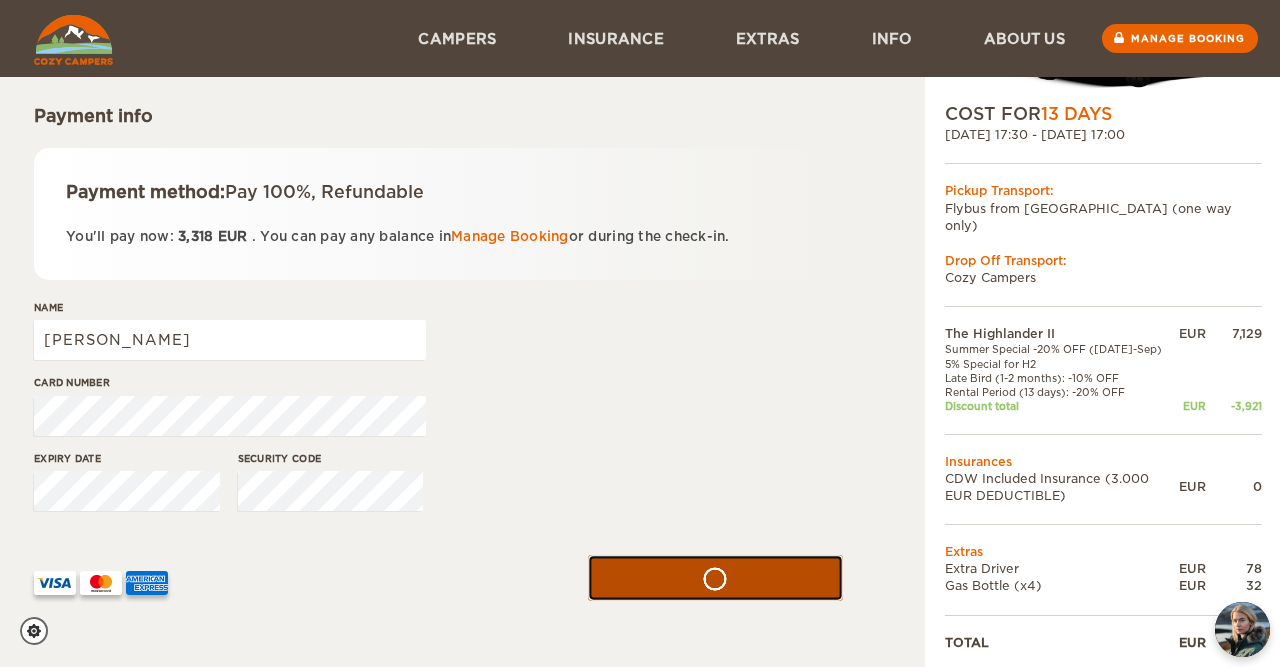 click at bounding box center [716, 577] 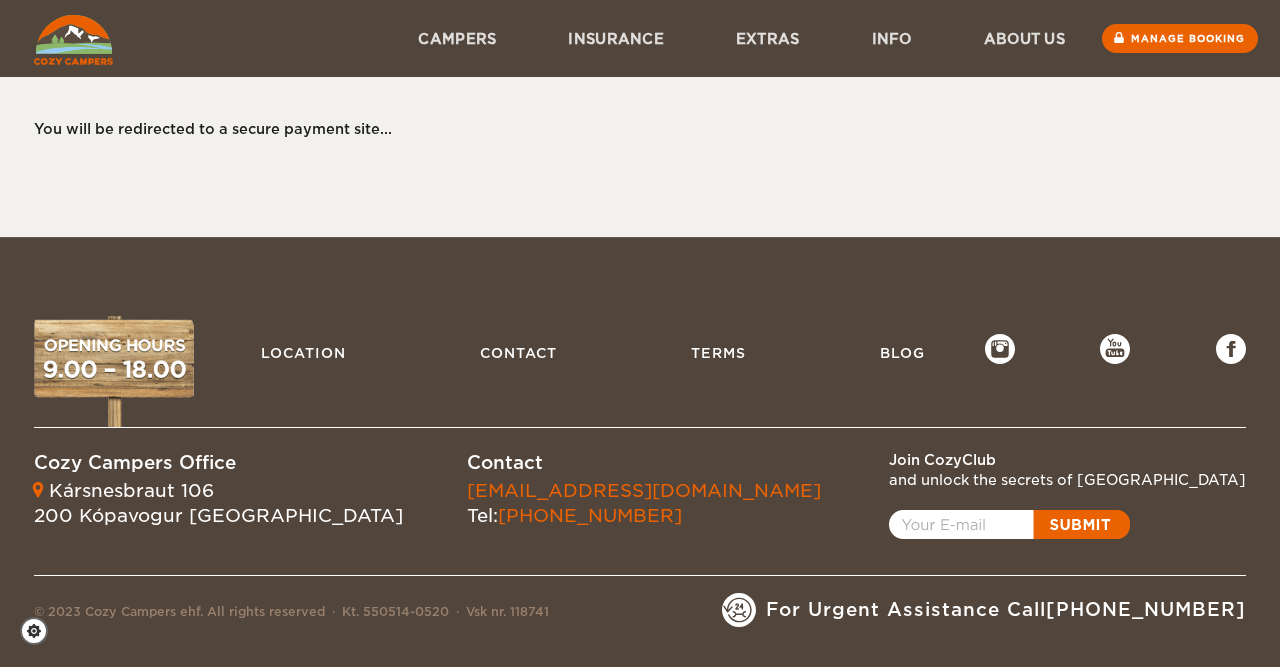 scroll, scrollTop: 0, scrollLeft: 0, axis: both 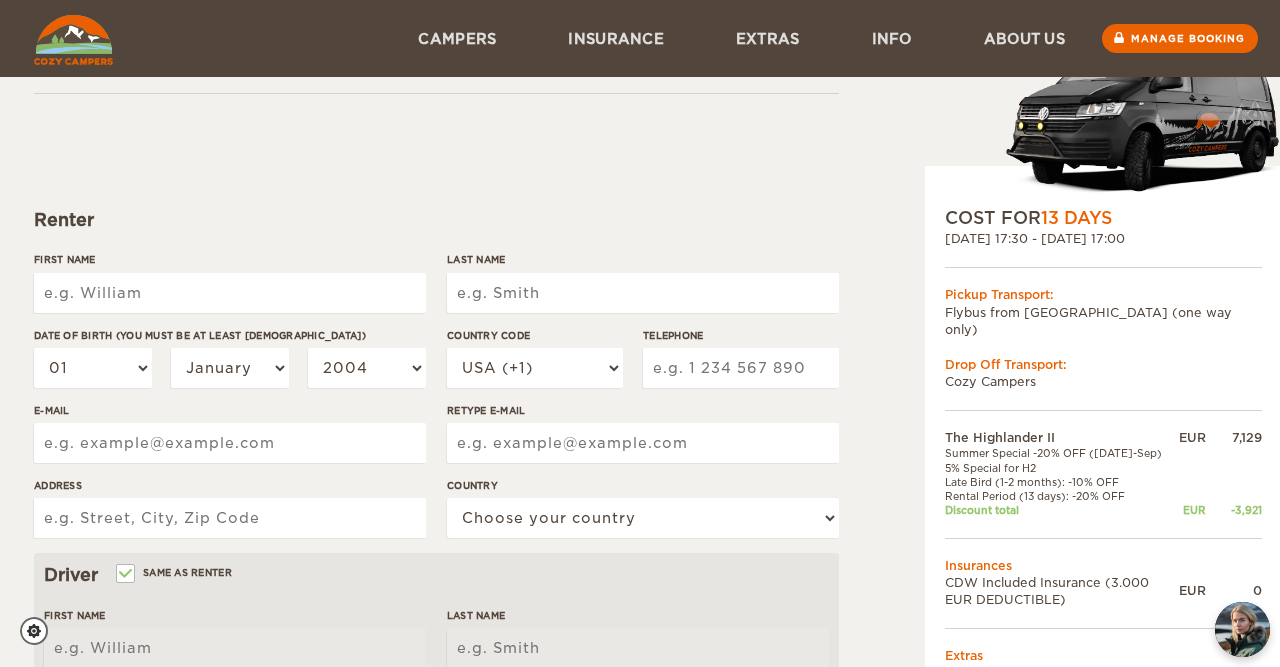 click on "First Name" at bounding box center (230, 293) 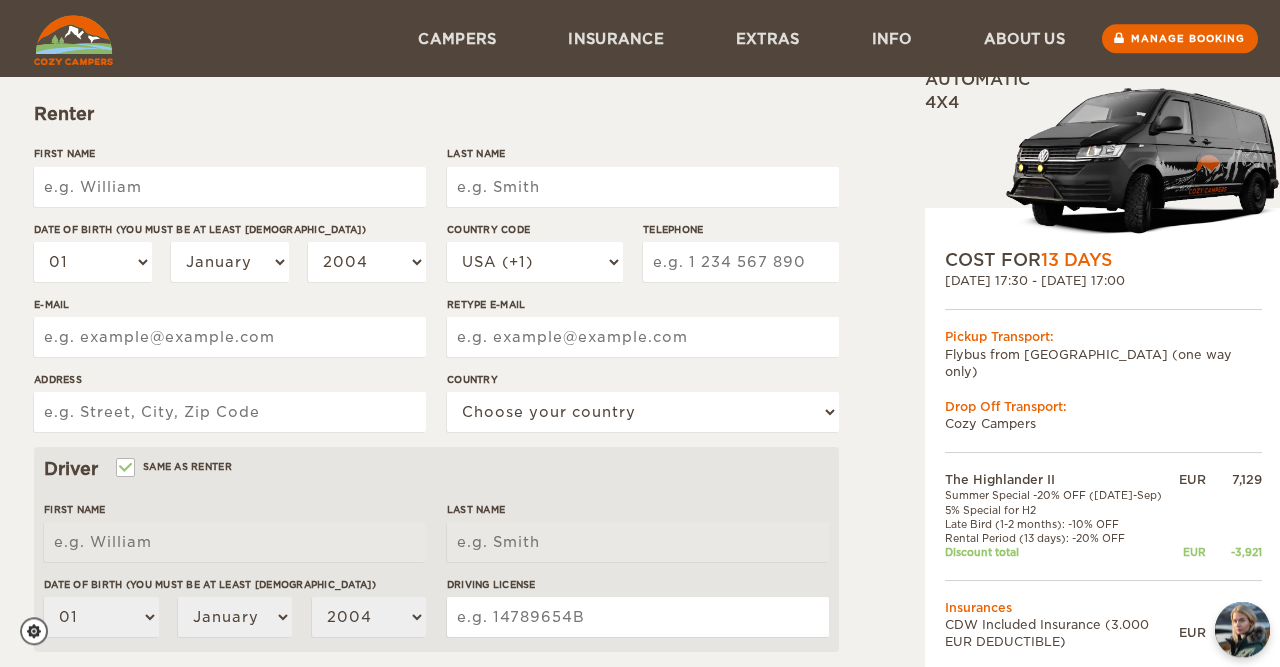 scroll, scrollTop: 208, scrollLeft: 0, axis: vertical 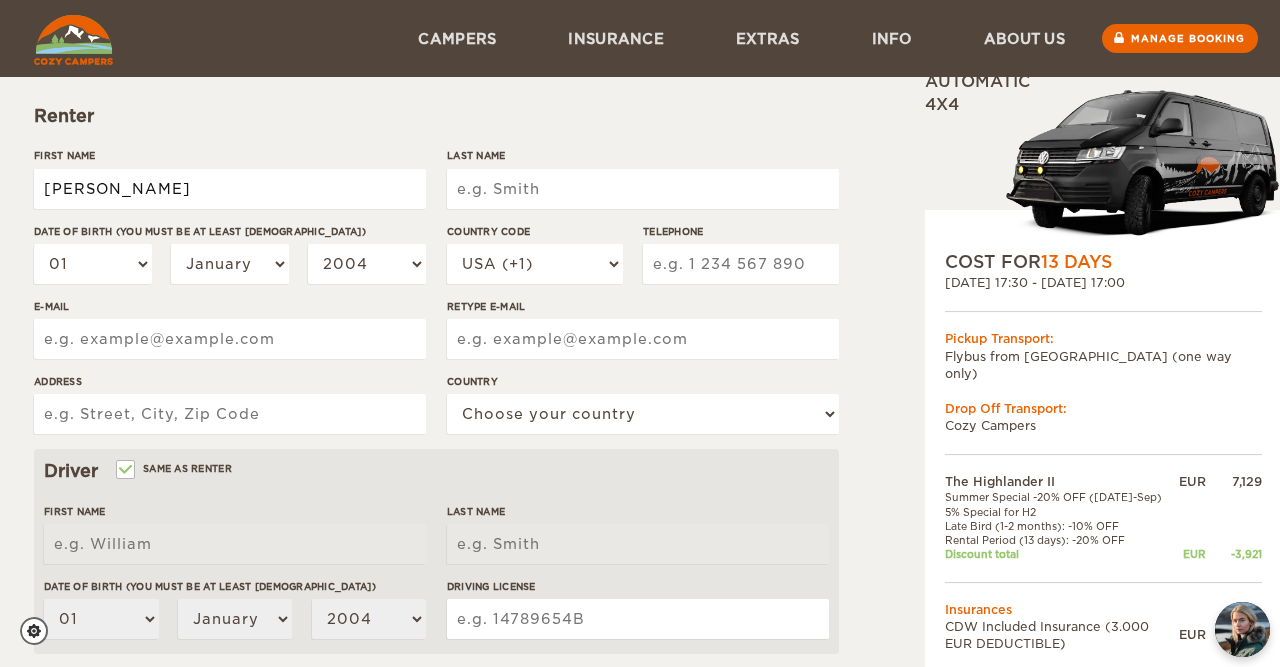 type on "Julia" 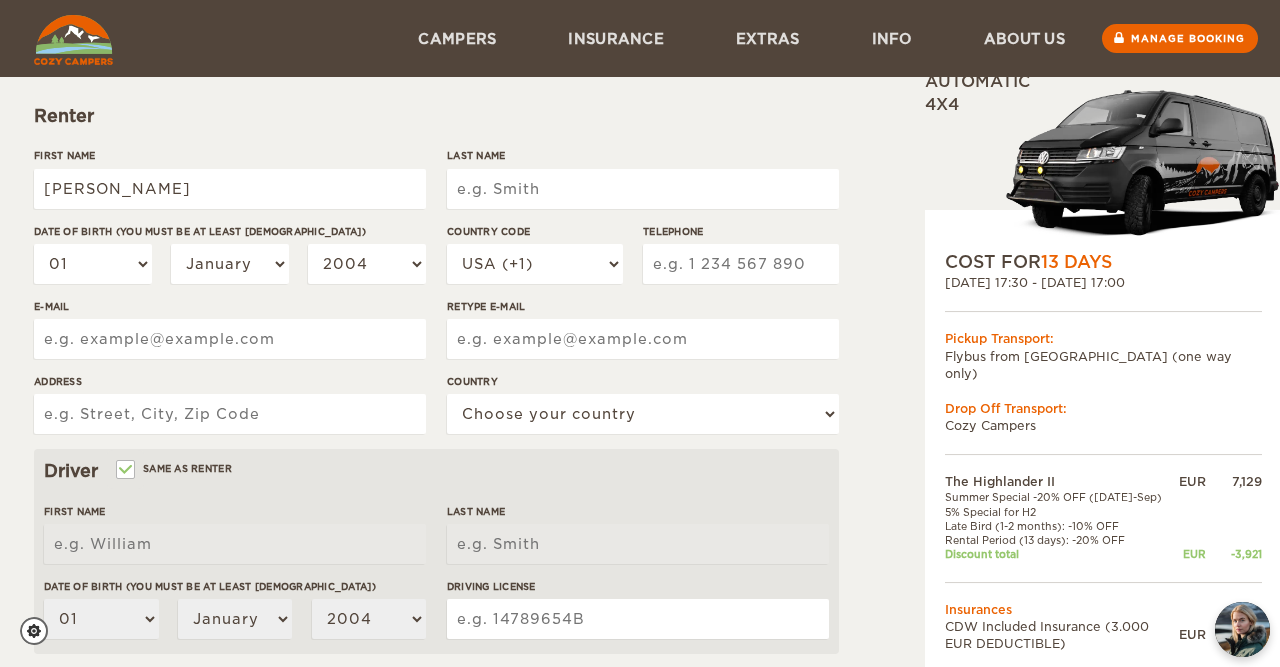 type on "[PERSON_NAME]" 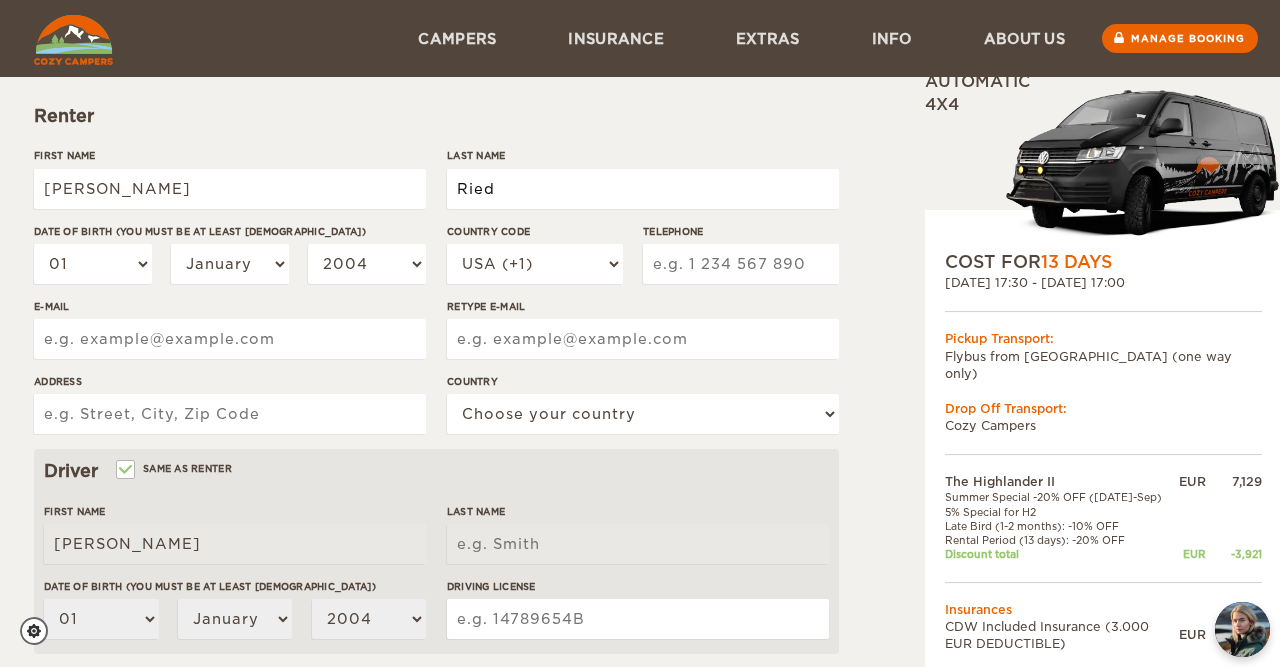 type on "Ried" 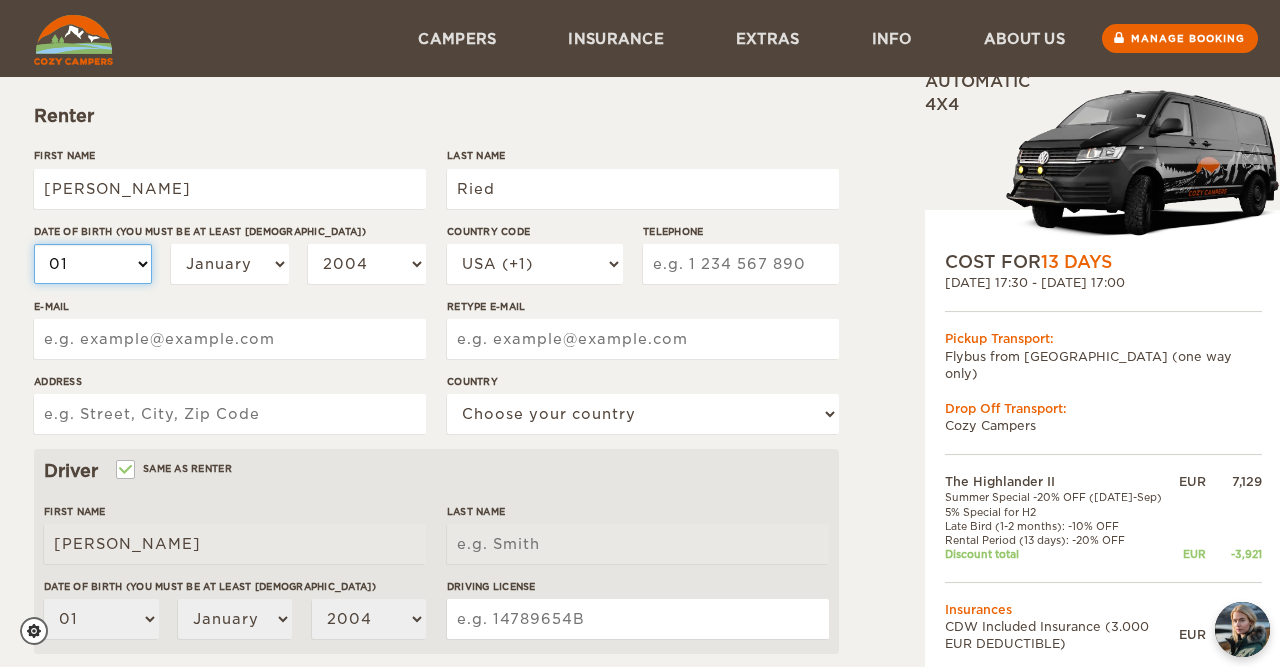 type on "Ried" 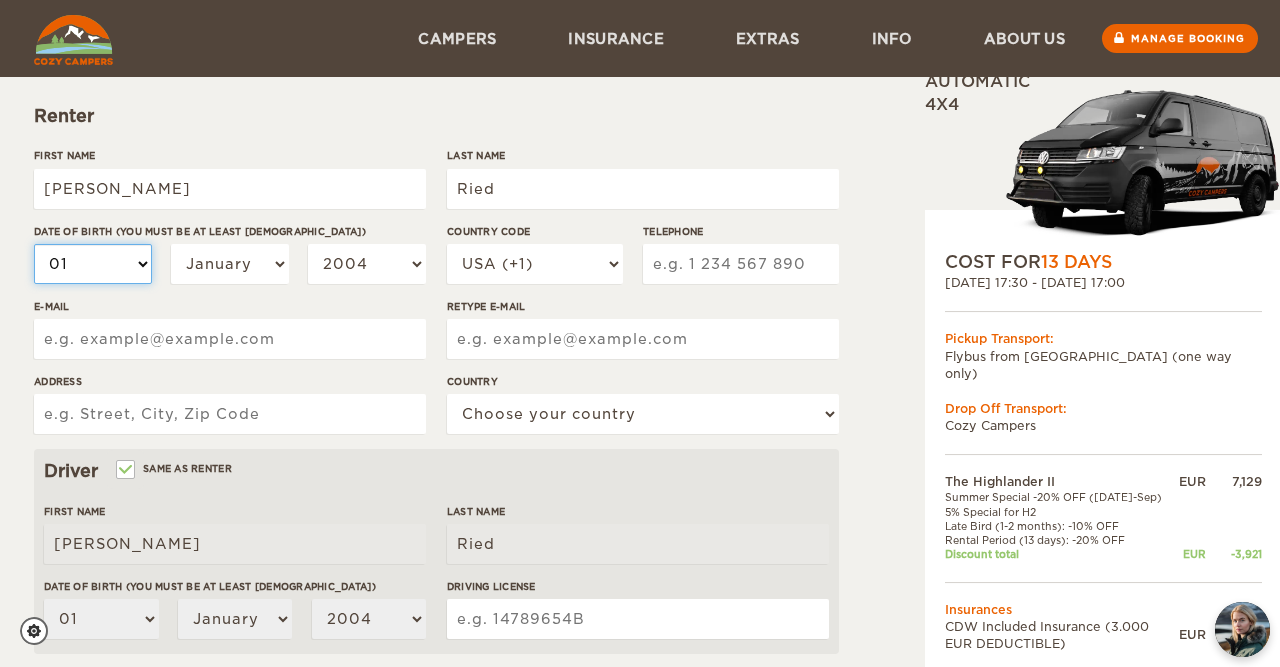 click on "01
02
03
04
05
06
07
08
09
10
11
12
13
14
15
16
17
18
19
20
21
22
23
24
25
26
27
28
29
30
31" at bounding box center (93, 264) 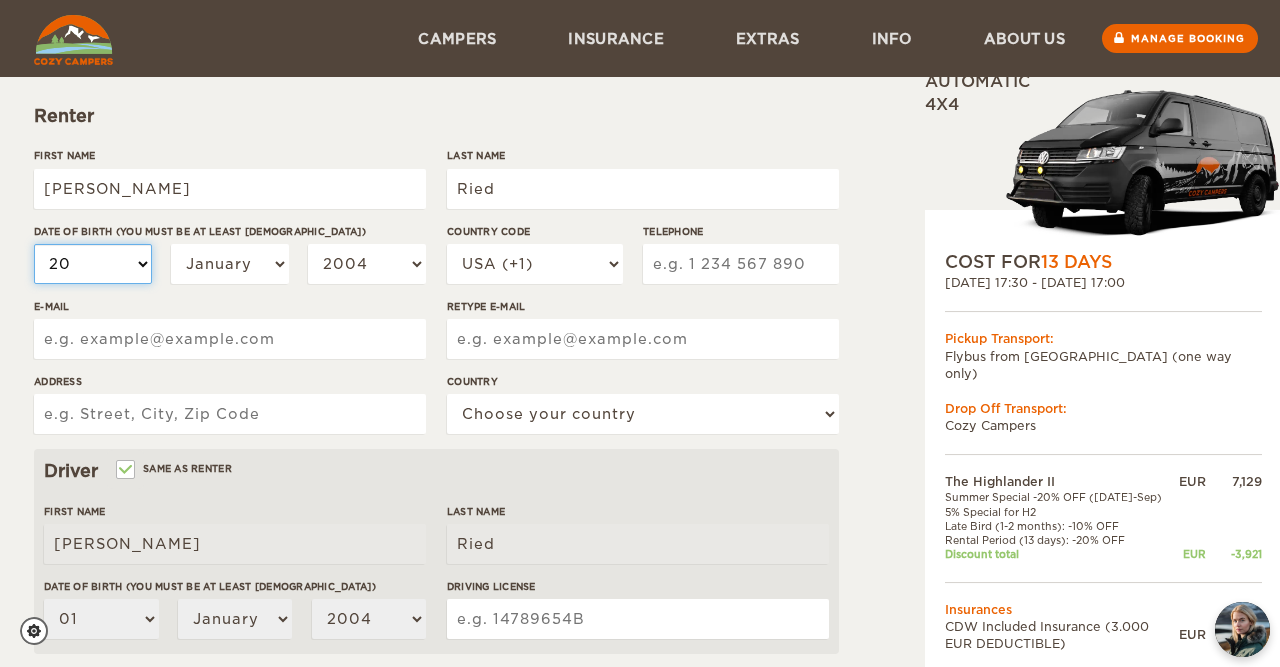 click on "20" at bounding box center [0, 0] 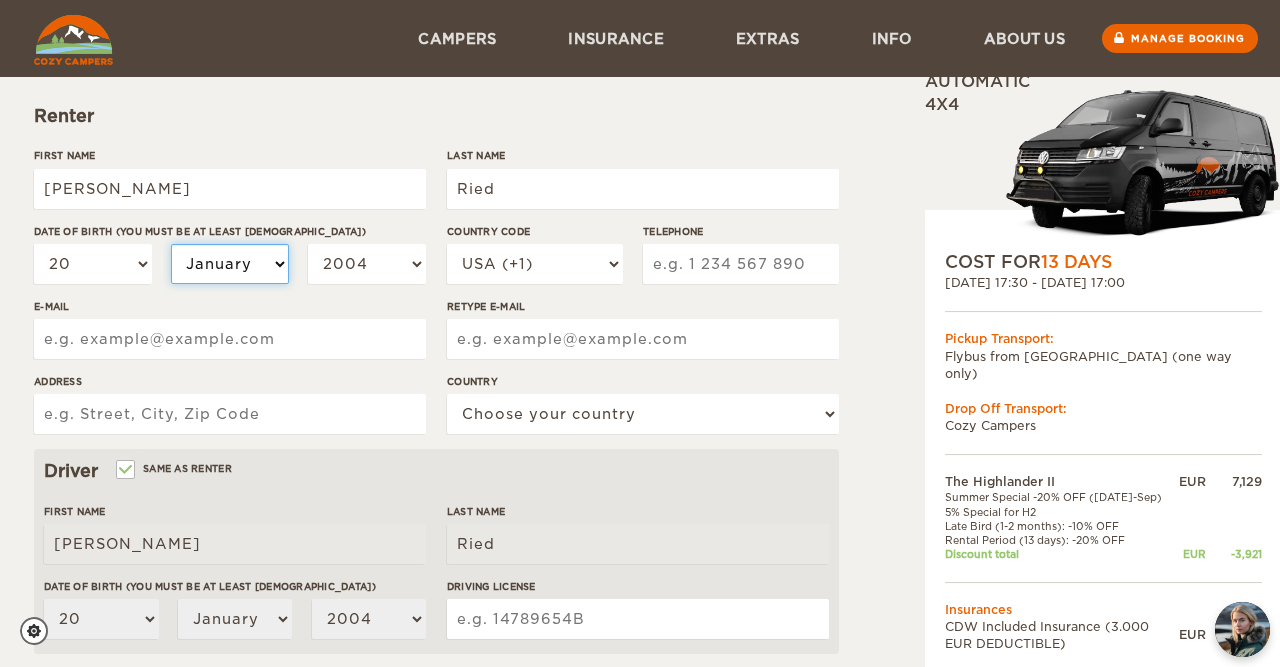 click on "January
February
March
April
May
June
July
August
September
October
November
December" at bounding box center [230, 264] 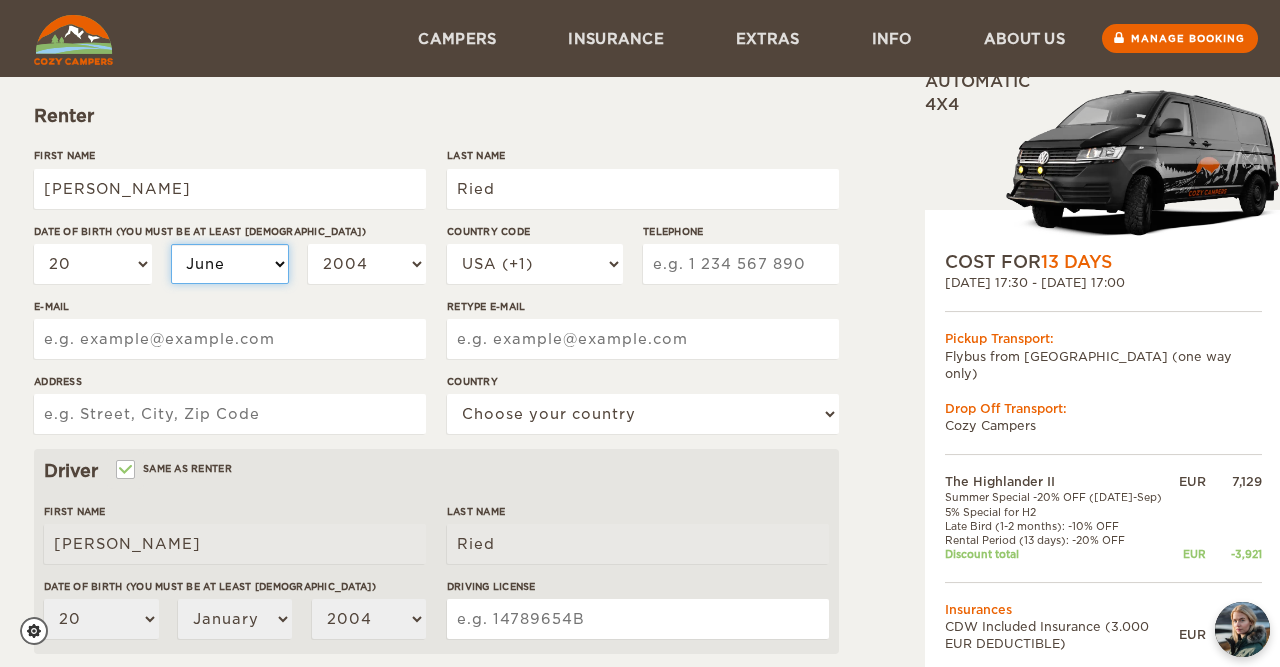 select on "06" 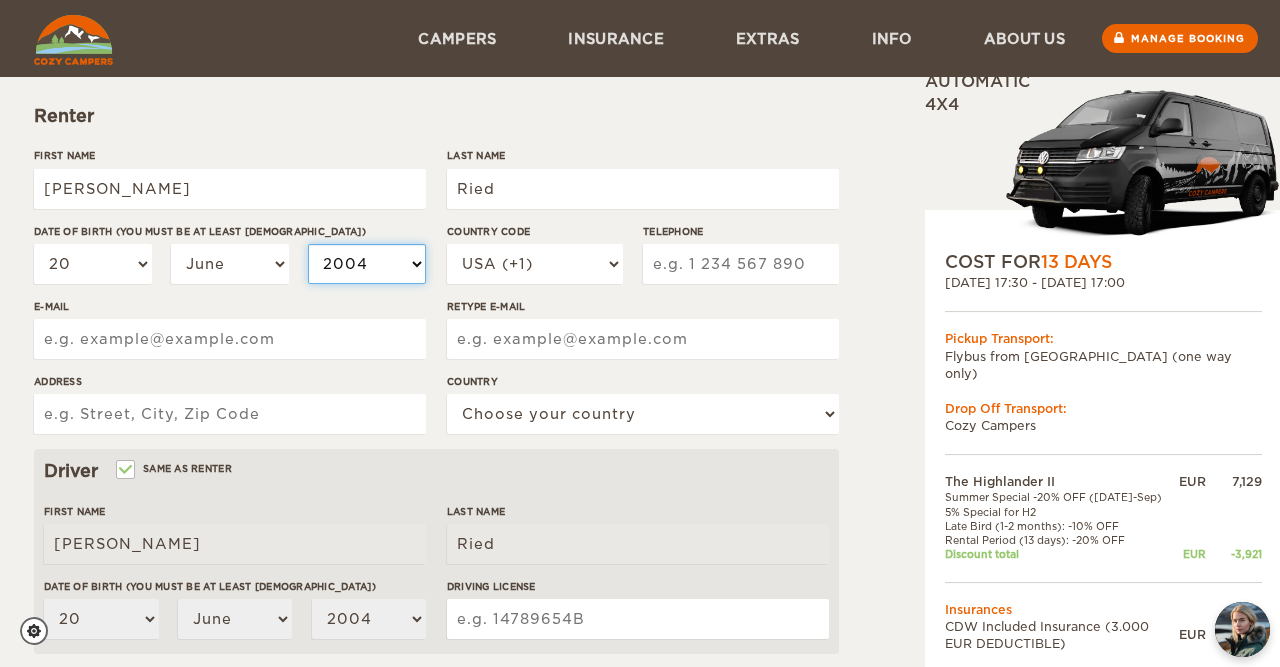 click on "2004 2003 2002 2001 2000 1999 1998 1997 1996 1995 1994 1993 1992 1991 1990 1989 1988 1987 1986 1985 1984 1983 1982 1981 1980 1979 1978 1977 1976 1975 1974 1973 1972 1971 1970 1969 1968 1967 1966 1965 1964 1963 1962 1961 1960 1959 1958 1957 1956 1955 1954 1953 1952 1951 1950 1949 1948 1947 1946 1945 1944 1943 1942 1941 1940 1939 1938 1937 1936 1935 1934 1933 1932 1931 1930 1929 1928 1927 1926 1925 1924 1923 1922 1921 1920 1919 1918 1917 1916 1915 1914 1913 1912 1911 1910 1909 1908 1907 1906 1905 1904 1903 1902 1901 1900 1899 1898 1897 1896 1895 1894 1893 1892 1891 1890 1889 1888 1887 1886 1885 1884 1883 1882 1881 1880 1879 1878 1877 1876 1875" at bounding box center (367, 264) 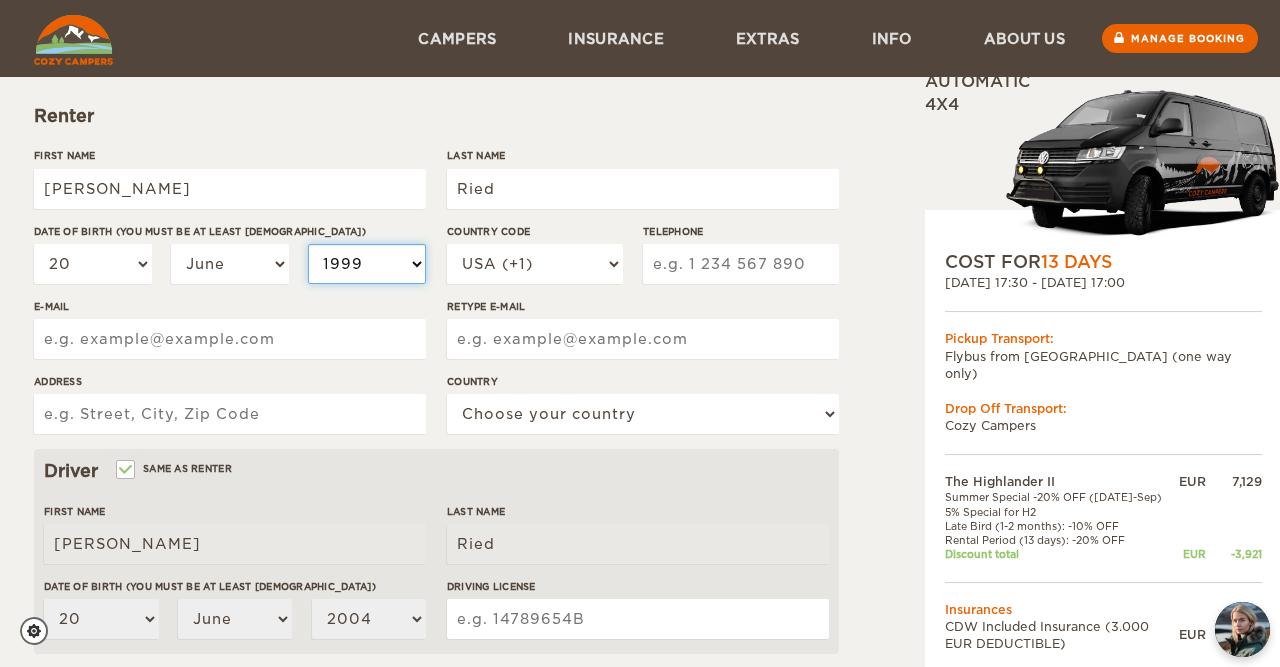 click on "1999" at bounding box center (0, 0) 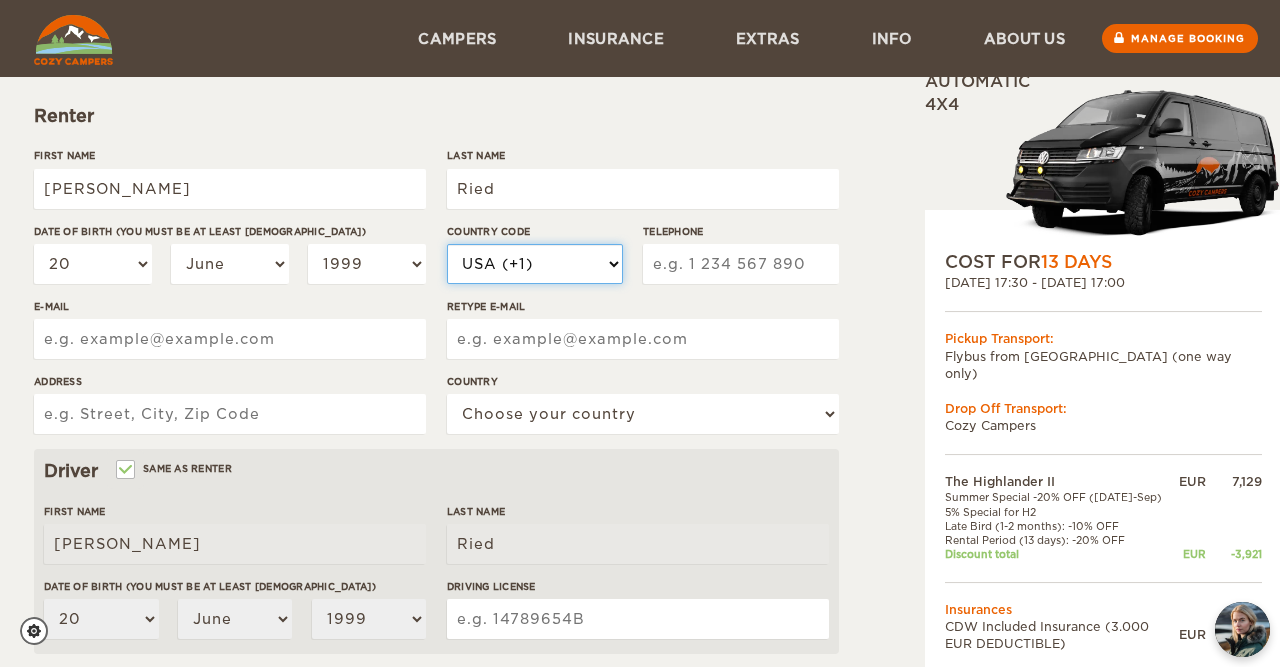 click on "USA (+1)
UK (+44)
Germany (+49)
Algeria (+213)
Andorra (+376)
Angola (+244)
Anguilla (+1264)
Antigua & Barbuda (+1268)
Argentina (+54)
Armenia (+374)
Aruba (+297)
Australia (+61)
Austria (+43)
Azerbaijan (+994)
Bahamas (+1242)
Bahrain (+973)
Bangladesh (+880)
Barbados (+1246)
Belarus (+375)
Belgium (+32)
Belize (+501)
Benin (+229)
Bermuda (+1441)
Bhutan (+975)
Bolivia (+591)
Bosnia Herzegovina (+387)
Botswana (+267)
Brazil (+55)
Brunei (+673)
Bulgaria (+359)
Burkina Faso (+226)
Burundi (+257)
Cambodia (+855)
Cameroon (+237)
Canada (+1)
Cape Verde Islands (+238)
Cayman Islands (+1345)
Central African Republic (+236)
Chile (+56)
China (+86)
Colombia (+57)
Comoros (+269)
Congo (+242)
Cook Islands (+682)
Costa Rica (+506)" at bounding box center [535, 264] 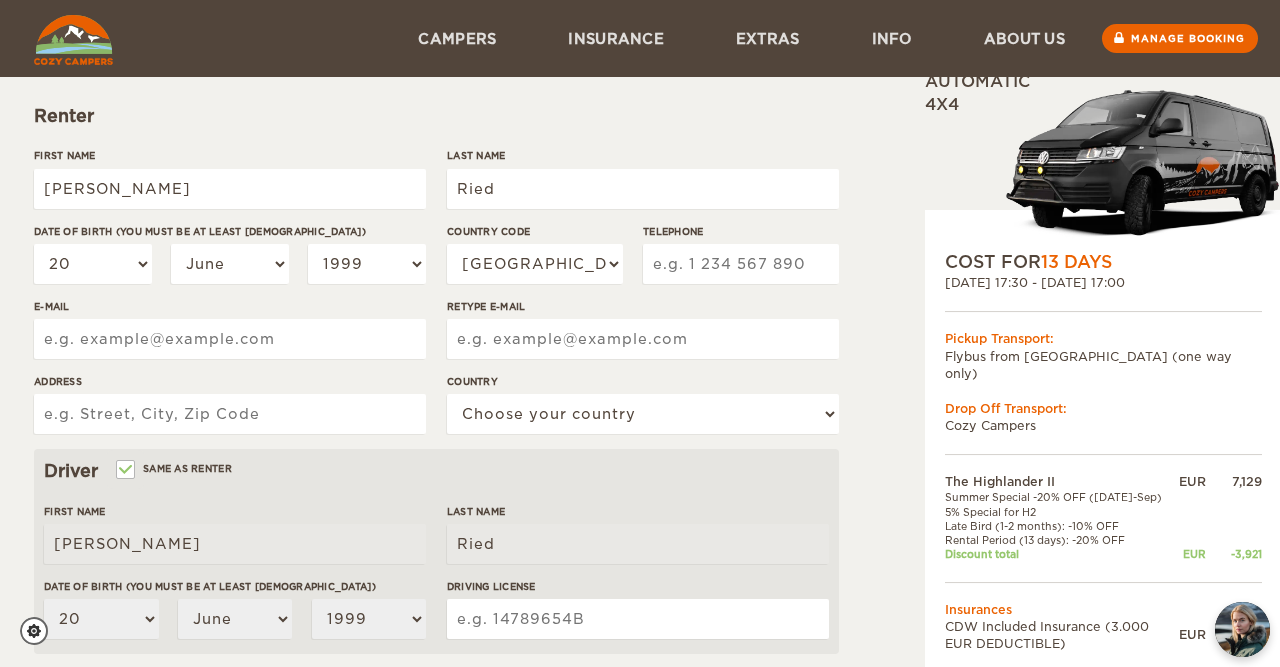 click on "Telephone" at bounding box center [741, 264] 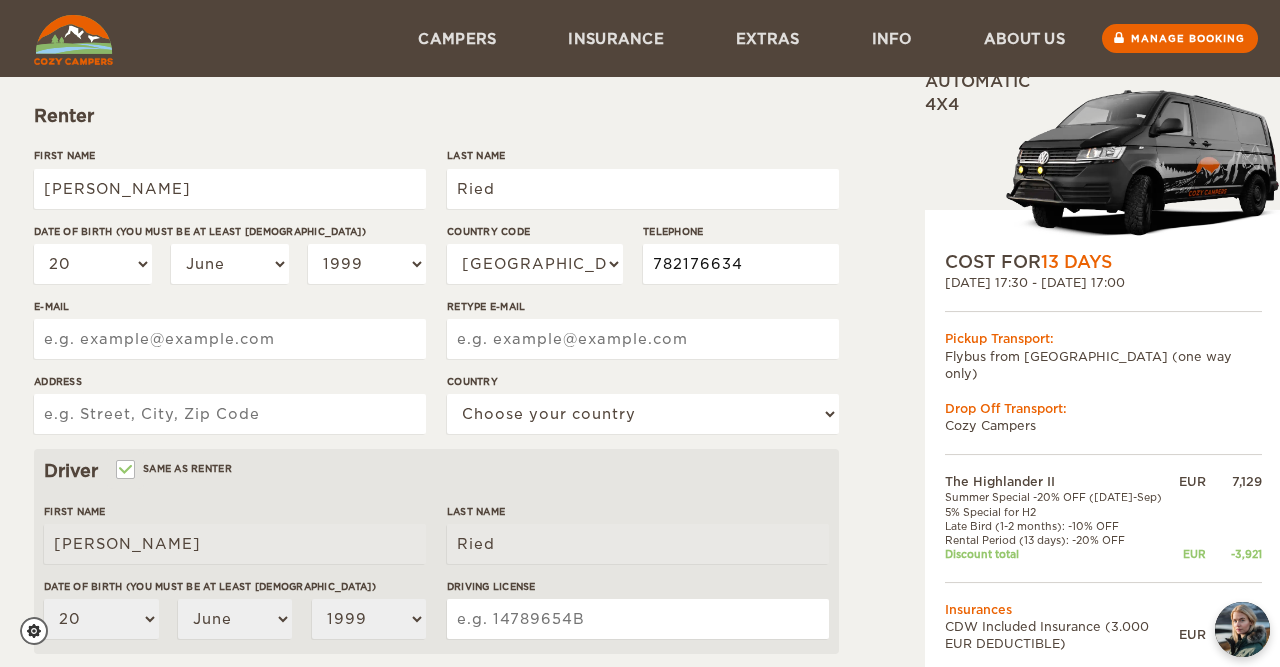 type on "782176634" 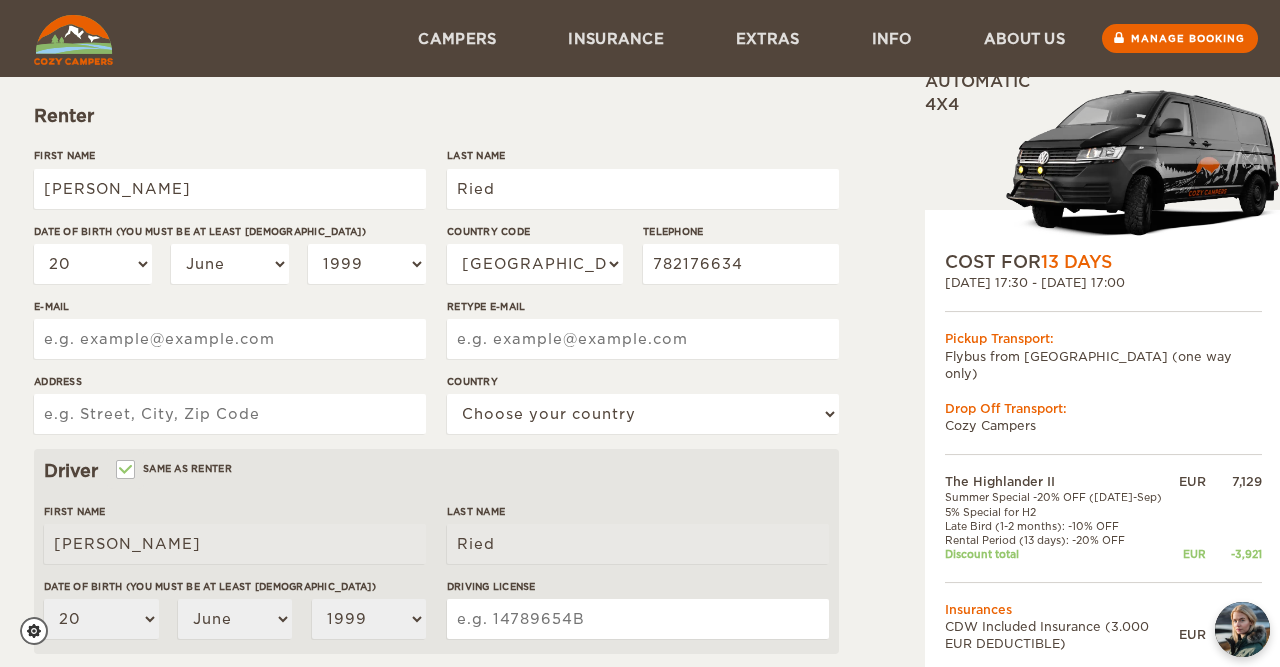 click on "E-mail" at bounding box center (230, 339) 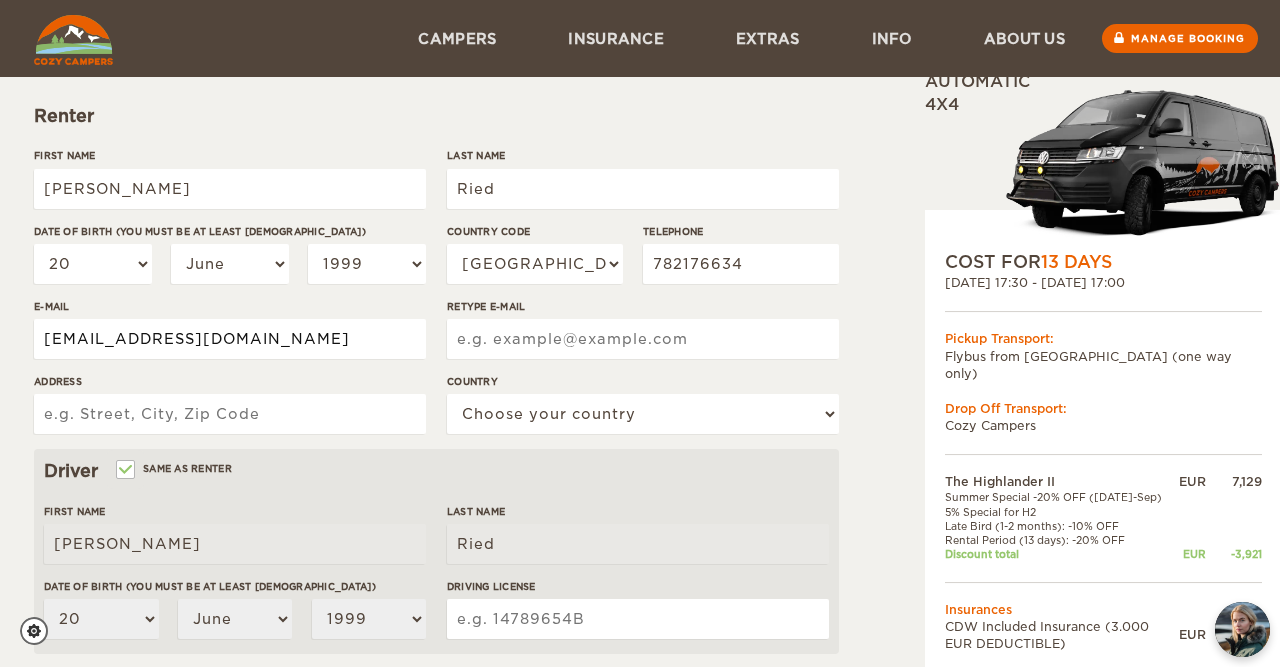 type on "julesverajack@gmail.com" 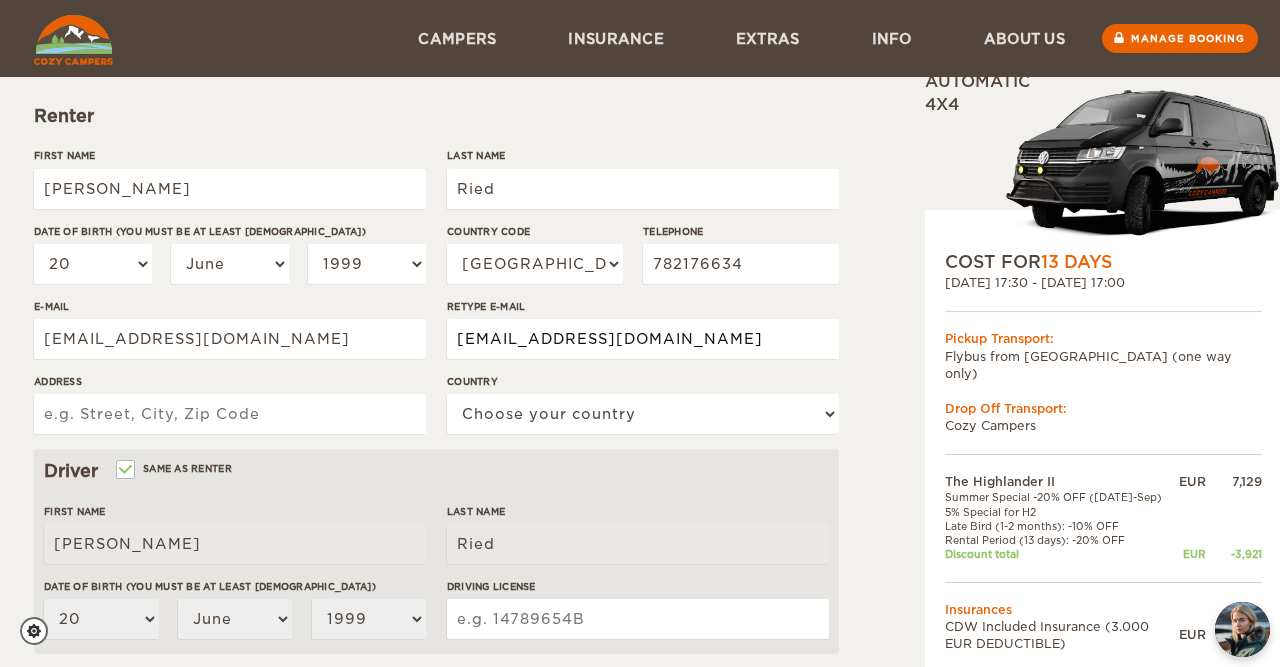 type on "julesverajack@gmail.com" 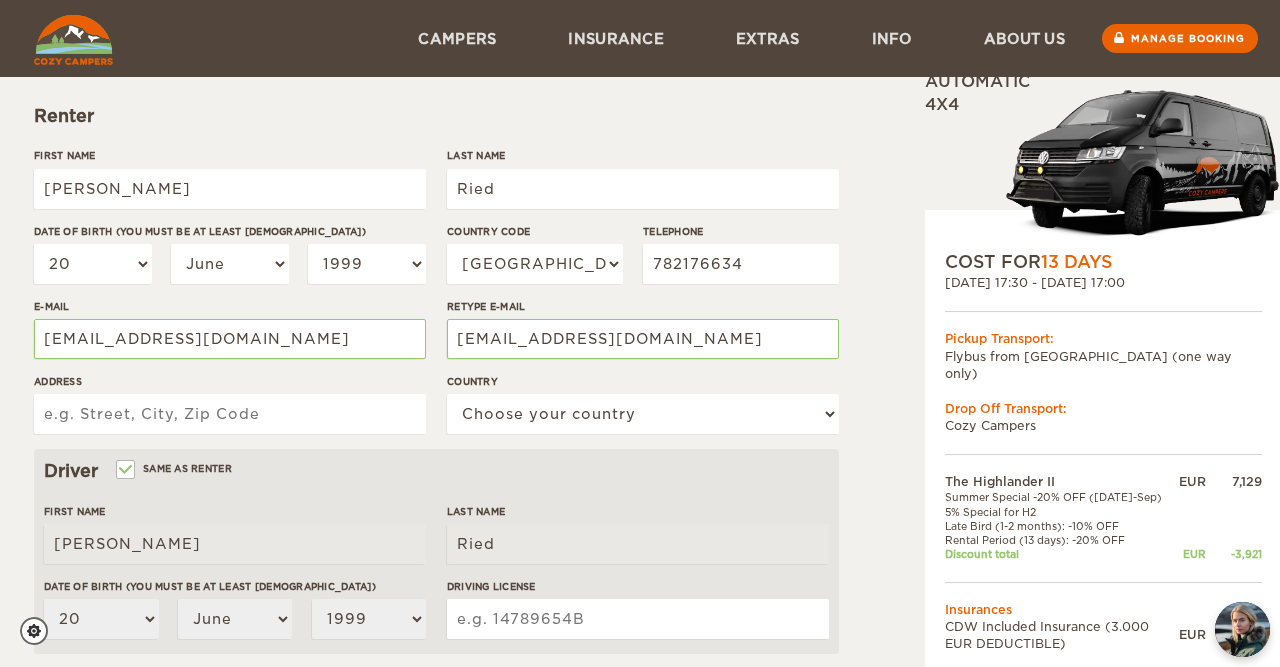 click on "Address" at bounding box center [230, 414] 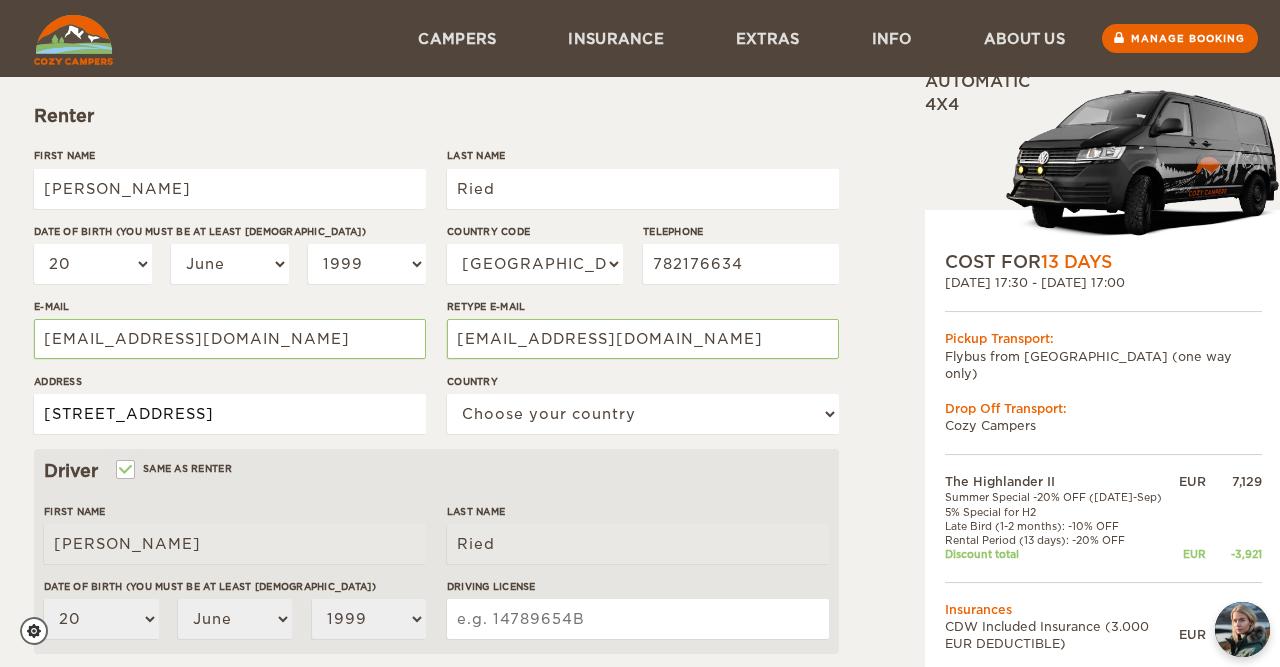 type on "Wildstrasse 16, 3005 Bern" 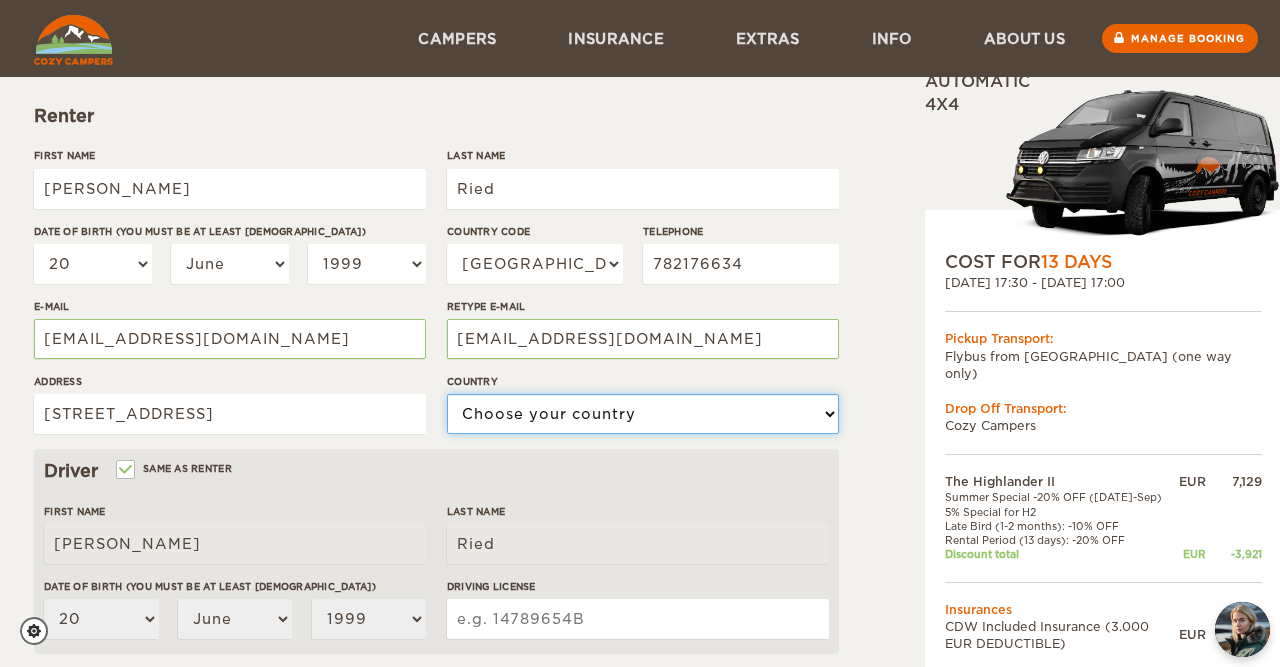 select on "202" 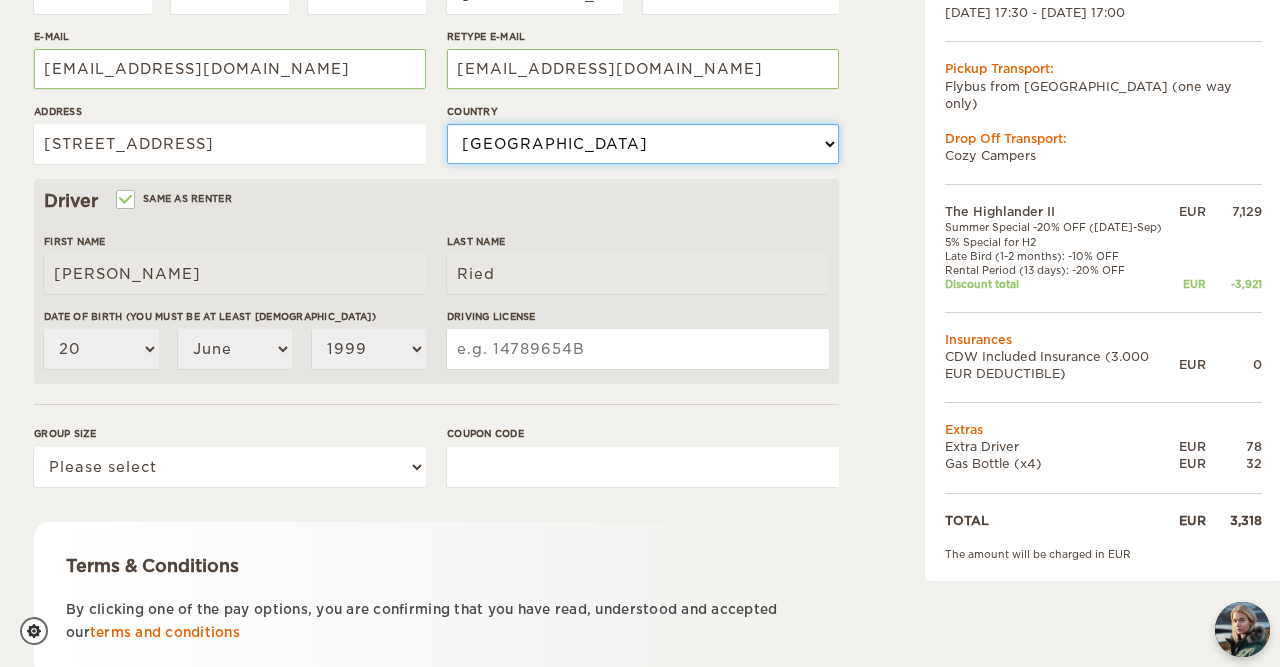 scroll, scrollTop: 520, scrollLeft: 0, axis: vertical 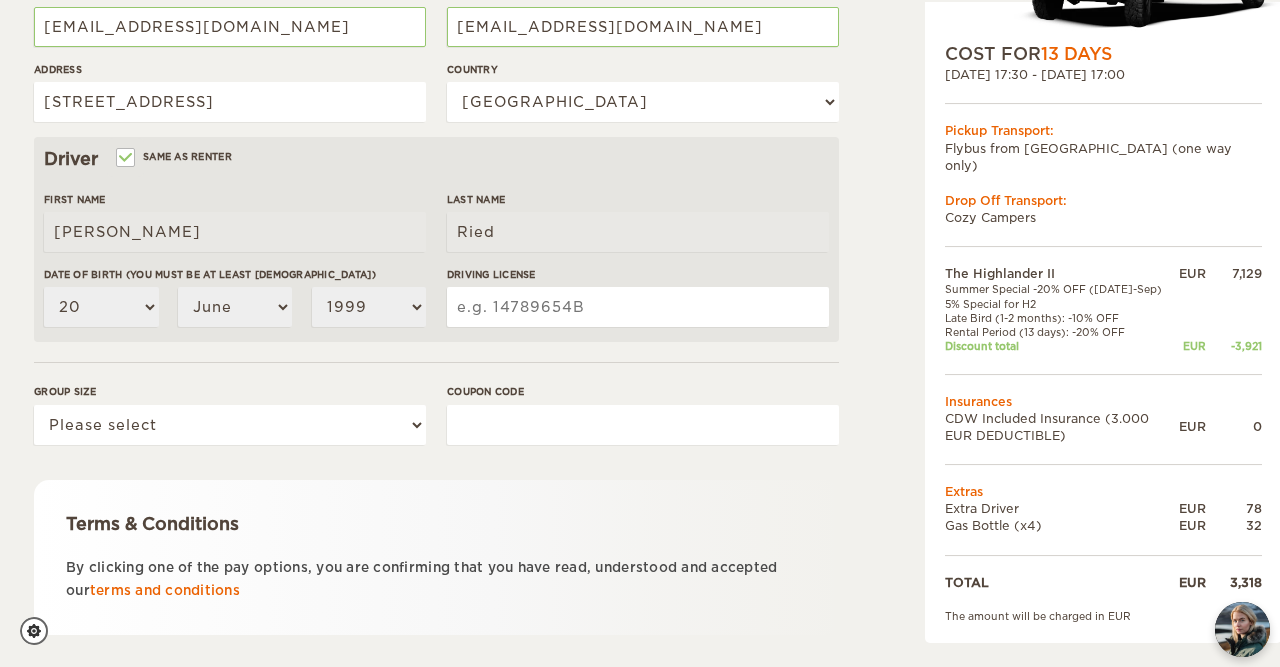 click on "Driving License" at bounding box center [638, 307] 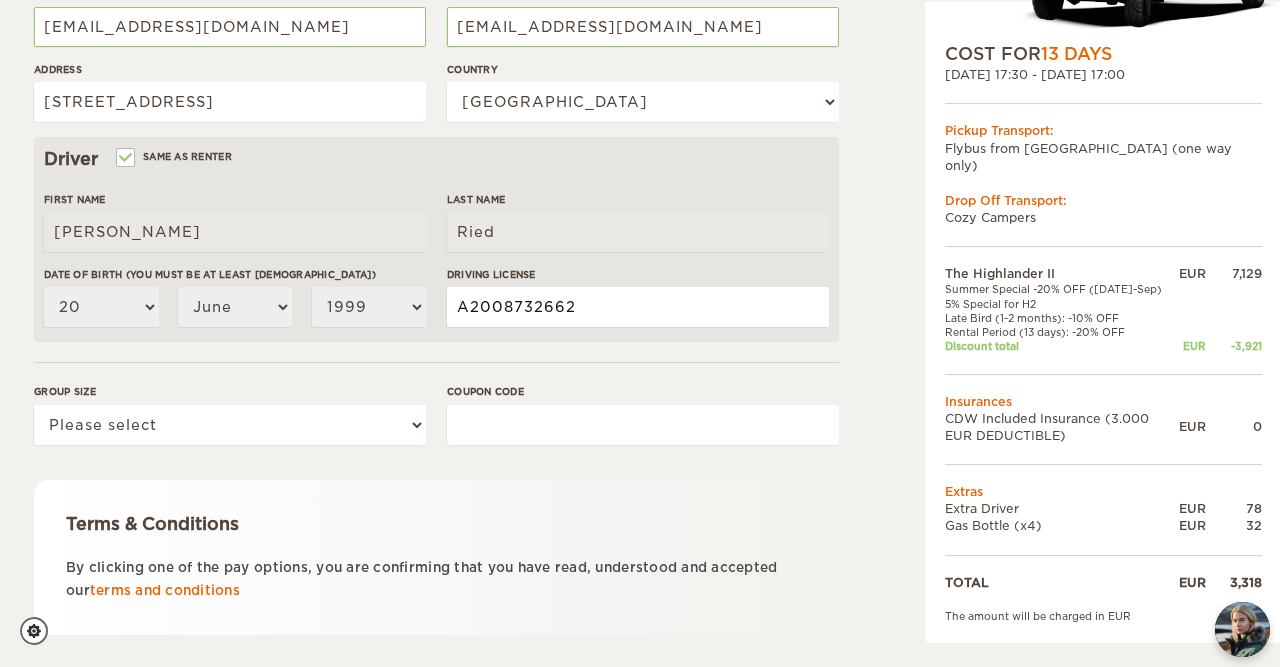 type on "A2008732662" 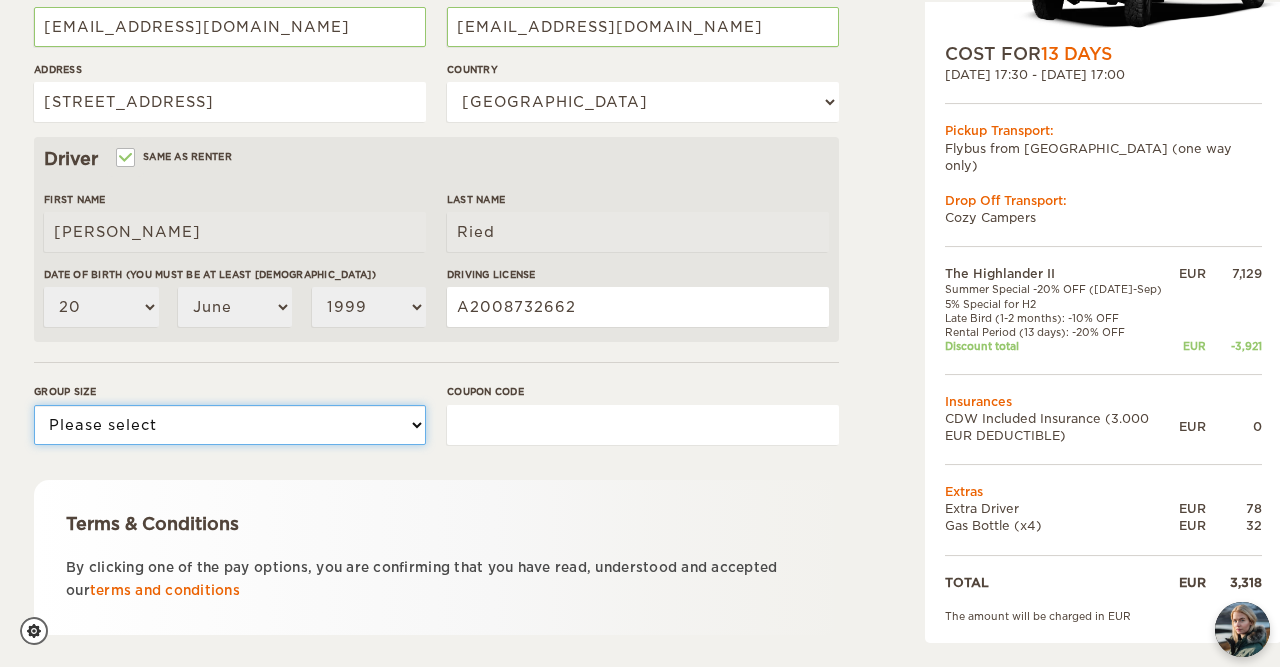 click on "Please select
1 2" at bounding box center (230, 425) 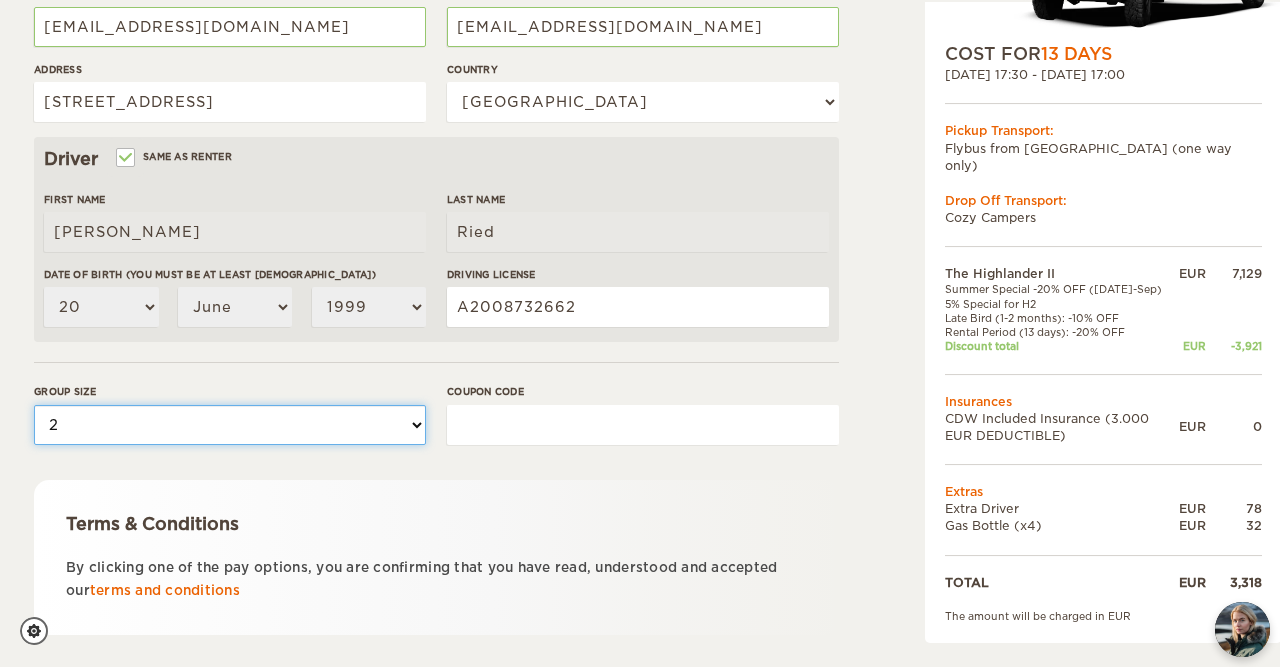 click on "2" at bounding box center [0, 0] 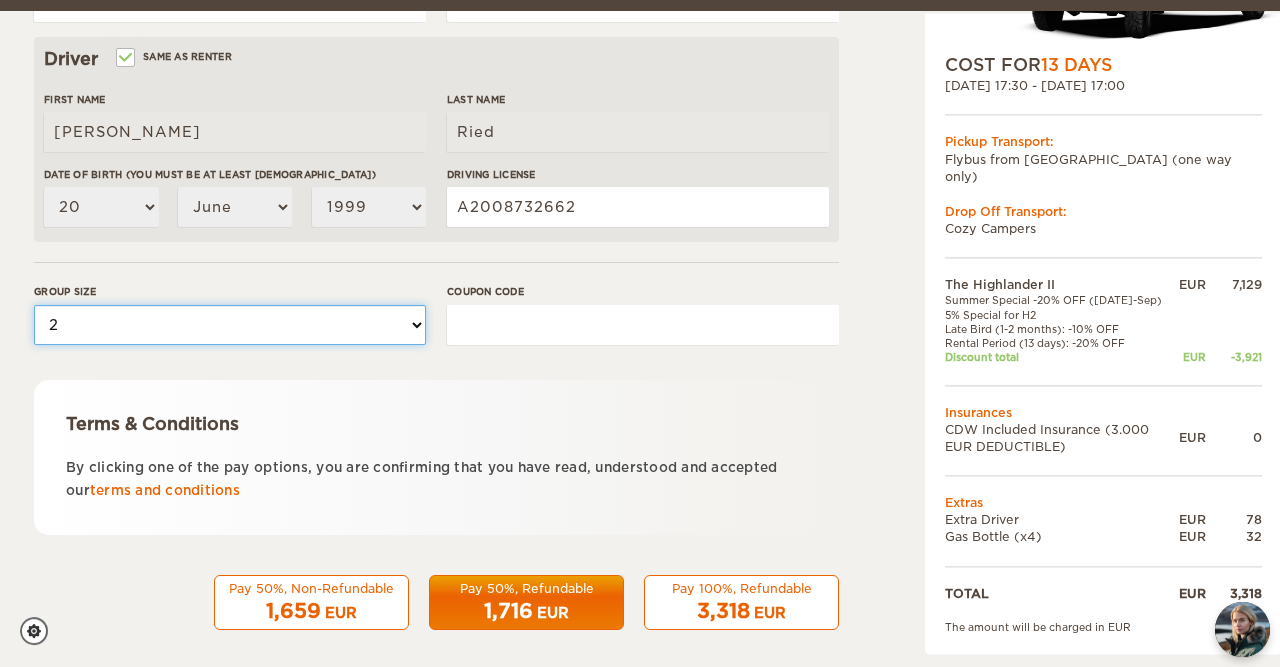 scroll, scrollTop: 632, scrollLeft: 0, axis: vertical 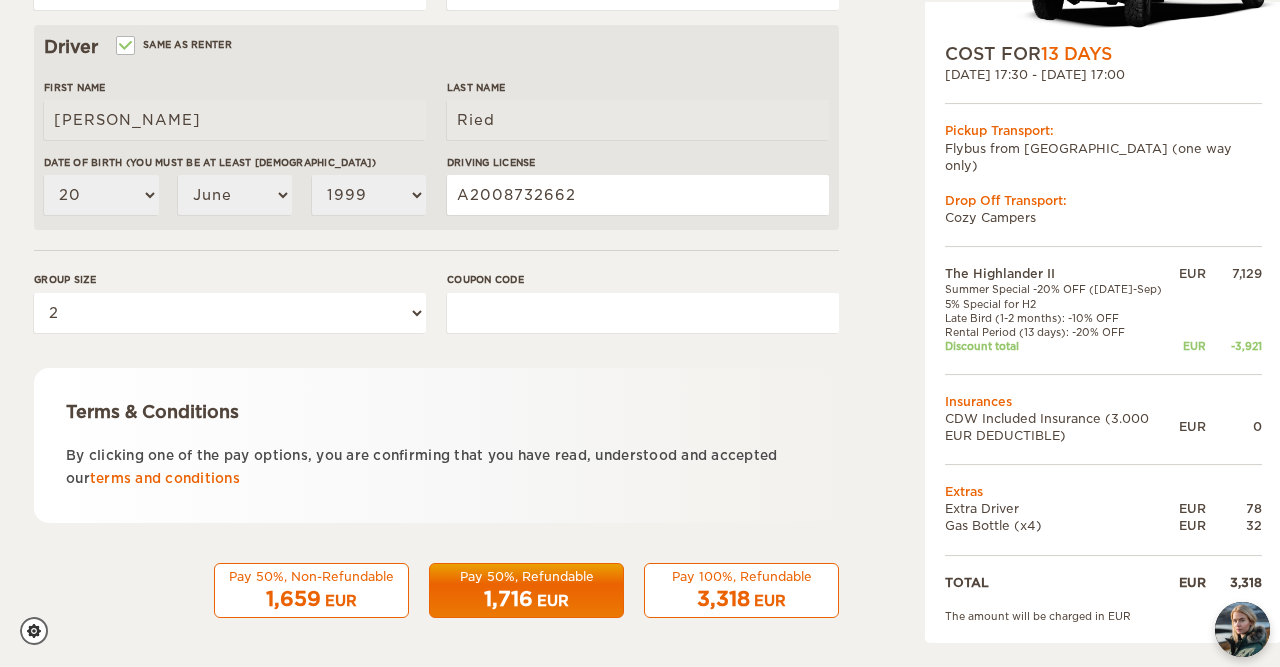click on "3,318
EUR" at bounding box center (741, 599) 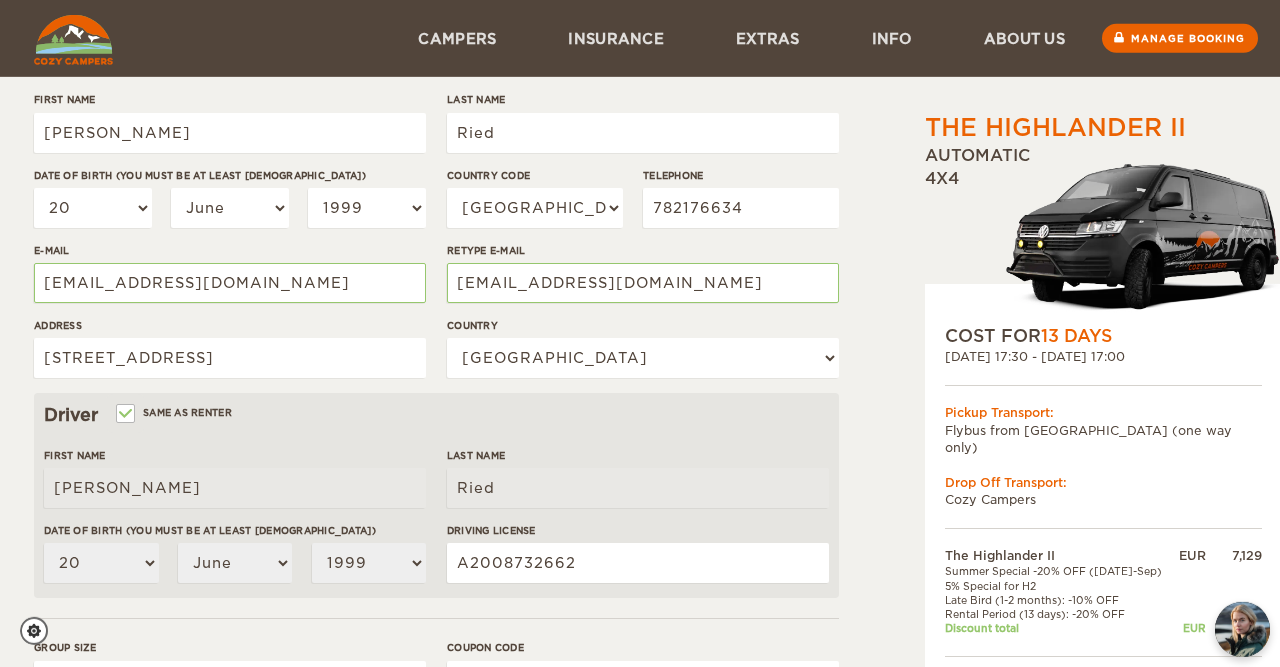 scroll, scrollTop: 112, scrollLeft: 0, axis: vertical 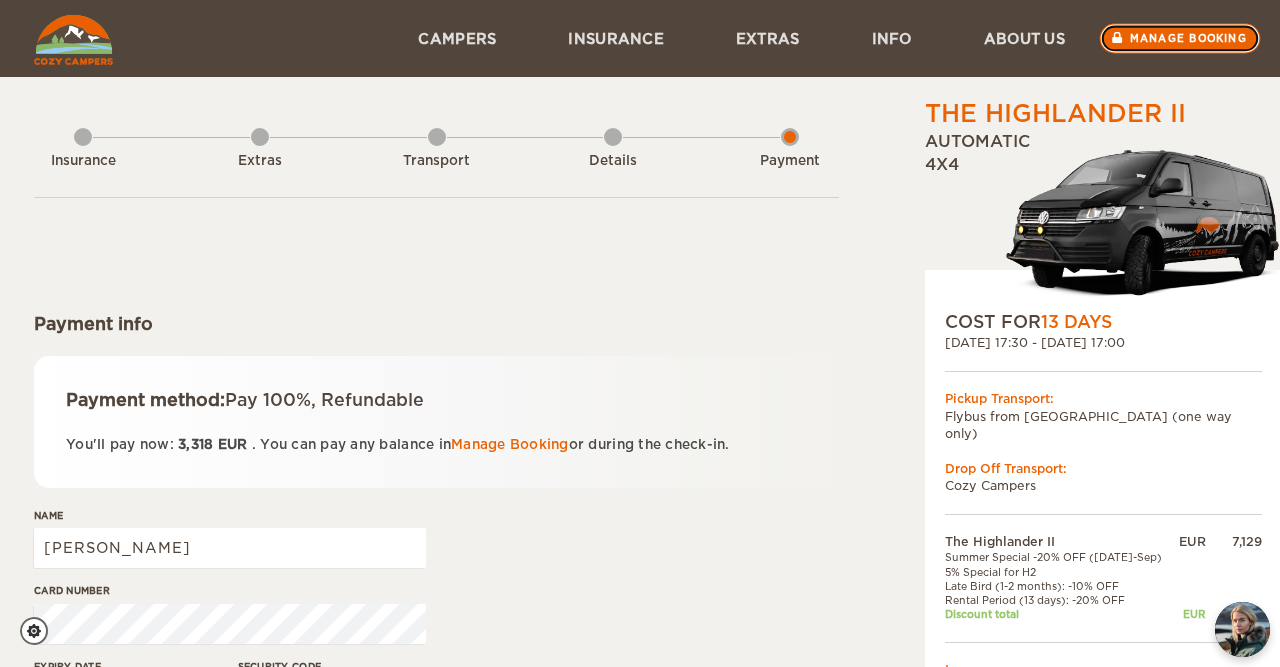 click on "Manage booking" at bounding box center (1180, 39) 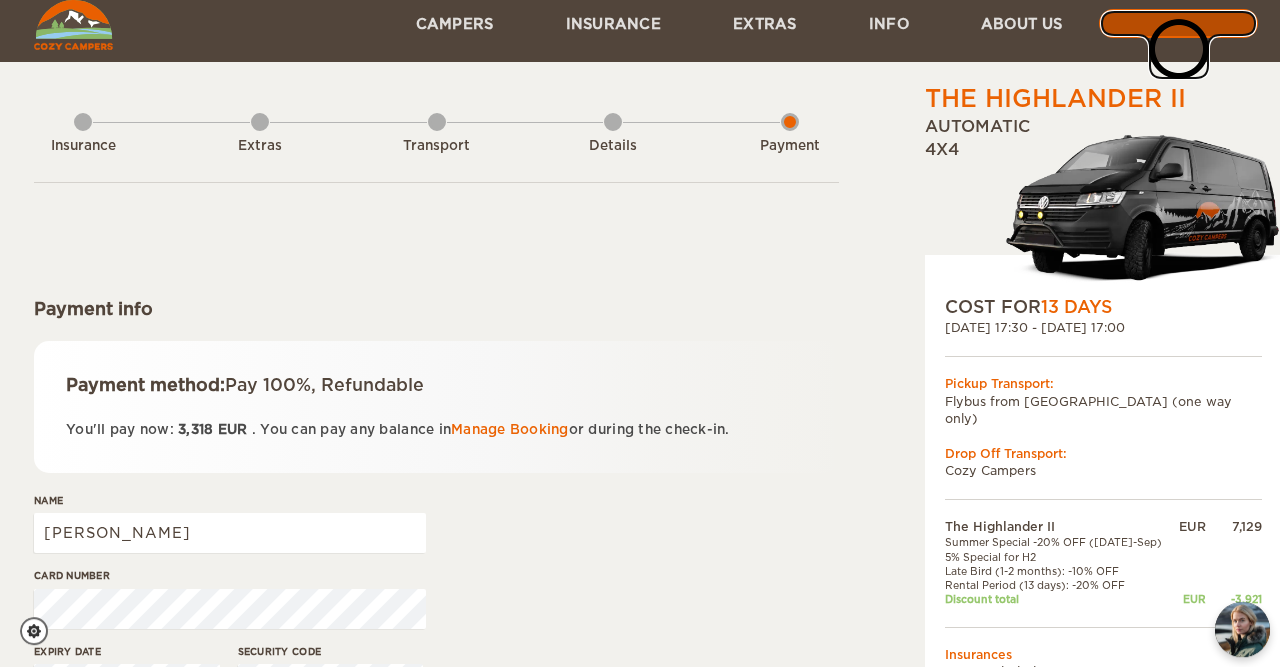 scroll, scrollTop: 0, scrollLeft: 0, axis: both 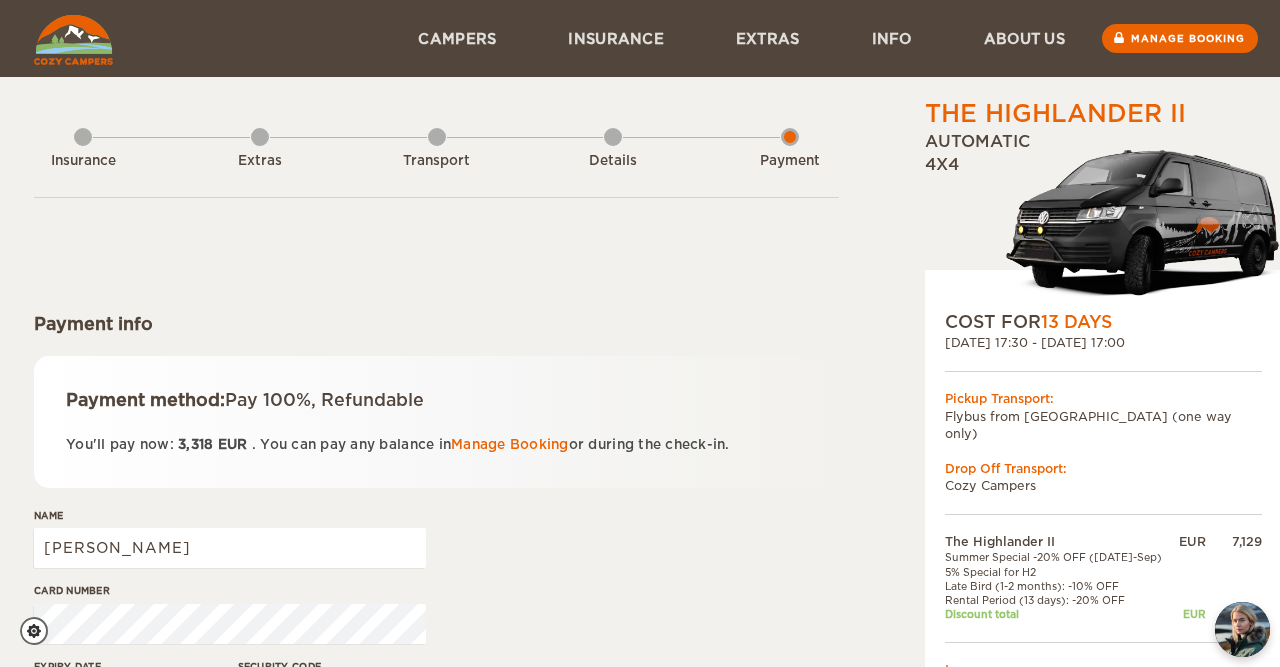 click on "Payment info
Payment method:  Pay 100%, Refundable
You'll pay now:
3,318
EUR 				 . You can pay any balance in  Manage Booking  or during the check-in.
Name
[PERSON_NAME]
Card number
Expiry date
Security code
Confirm payment" at bounding box center [436, 517] 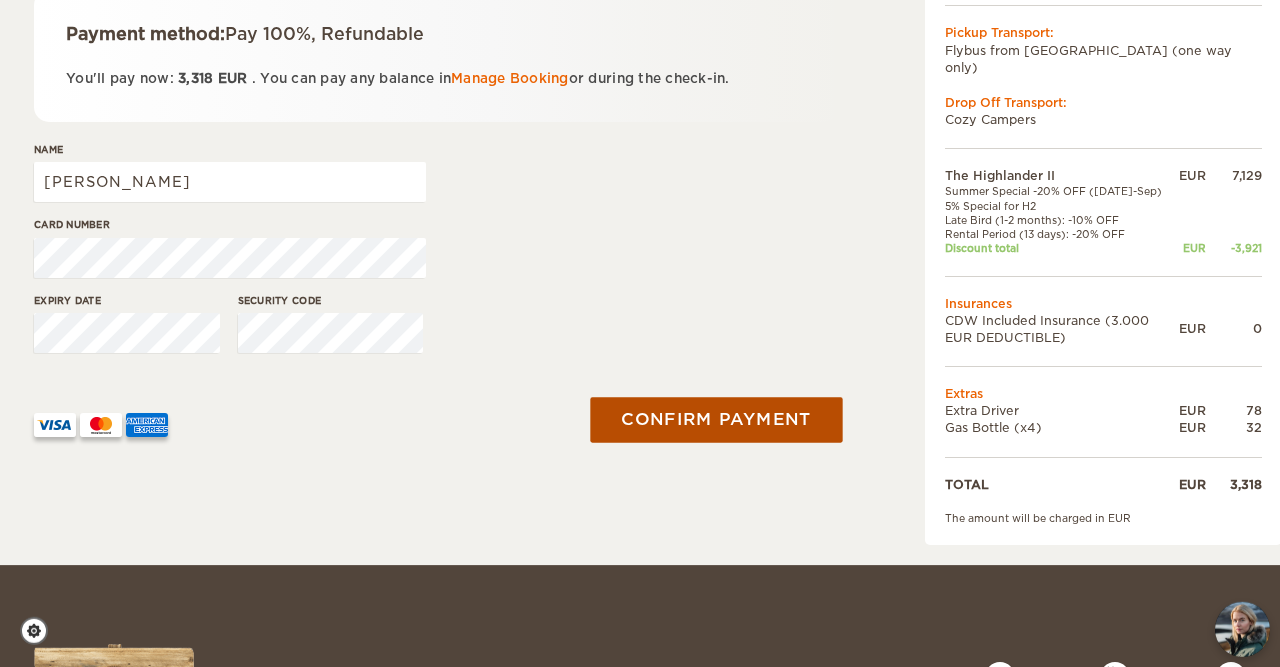 scroll, scrollTop: 416, scrollLeft: 0, axis: vertical 